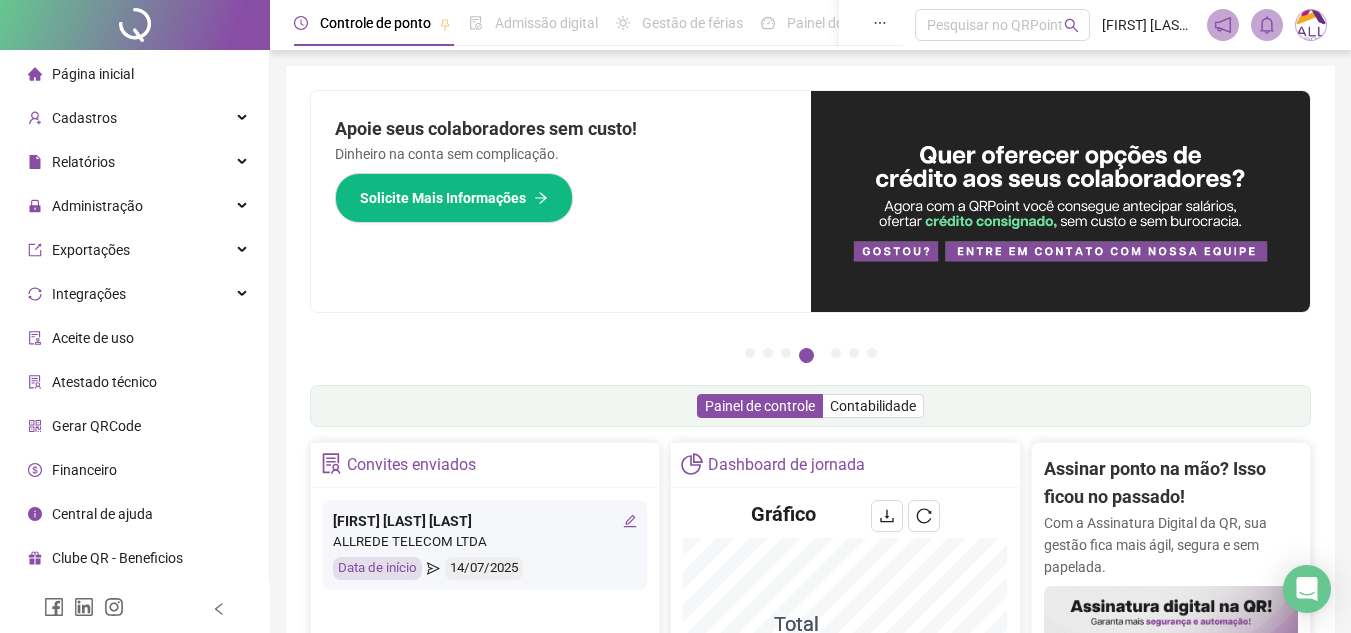 scroll, scrollTop: 0, scrollLeft: 0, axis: both 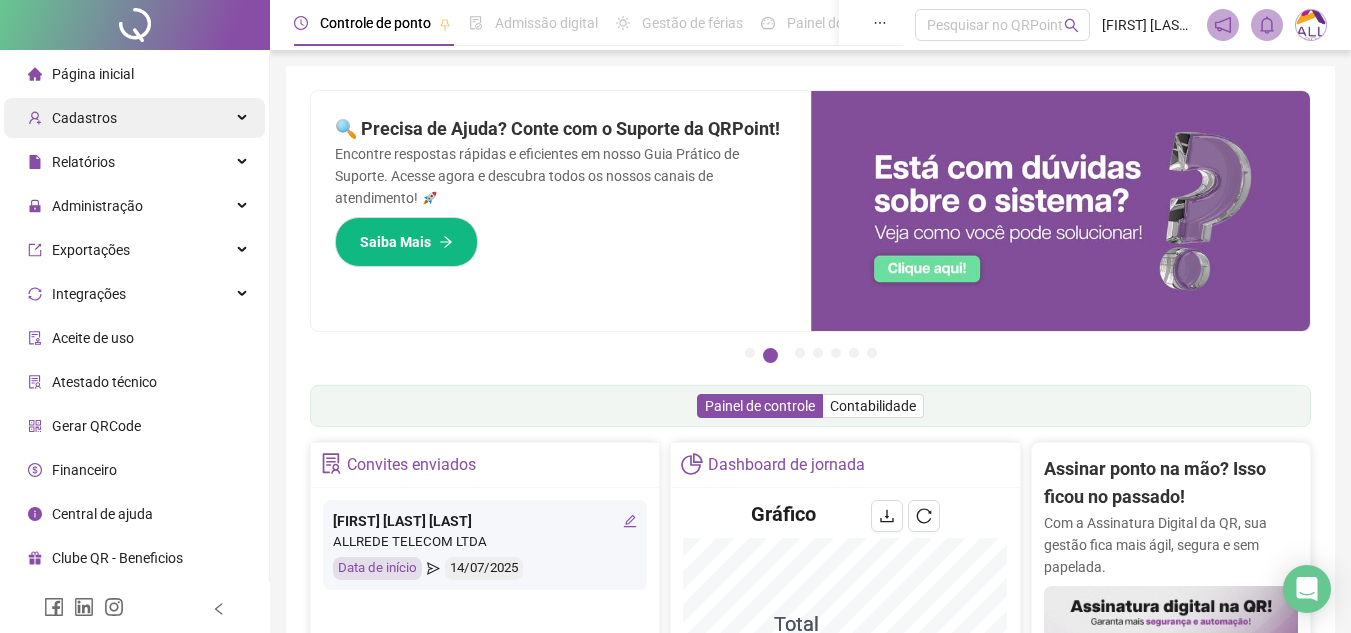 click on "Cadastros" at bounding box center (134, 118) 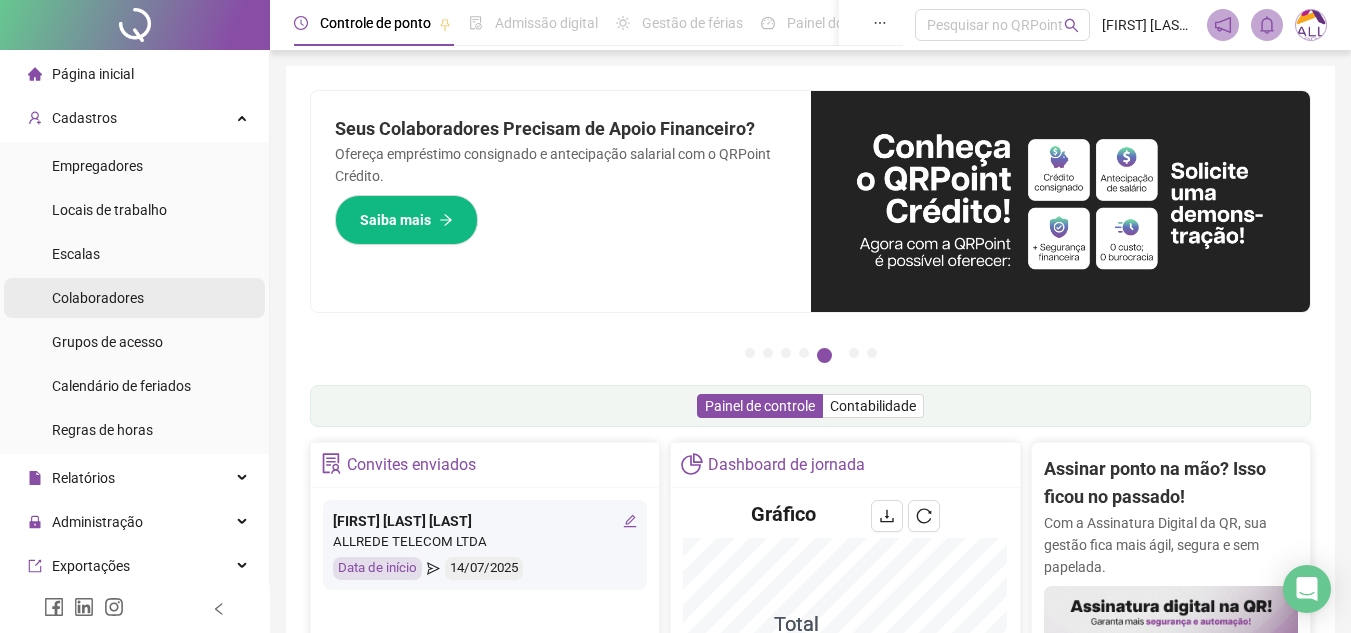 click on "Colaboradores" at bounding box center (98, 298) 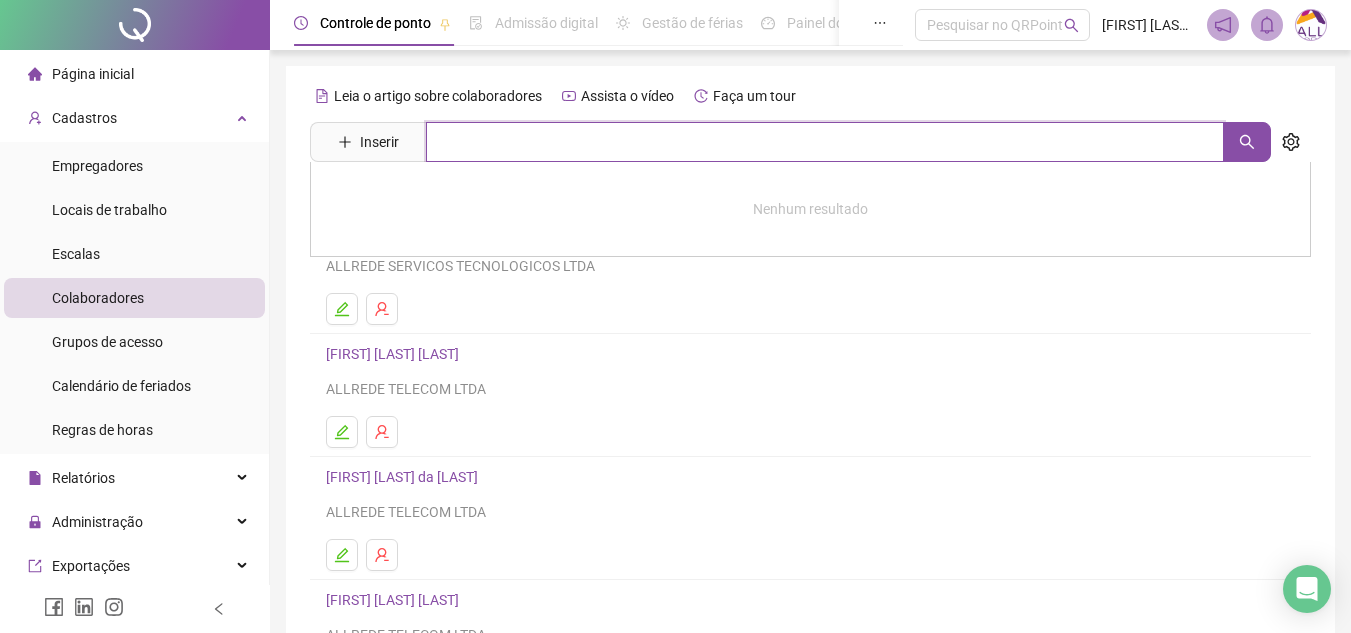 click at bounding box center (825, 142) 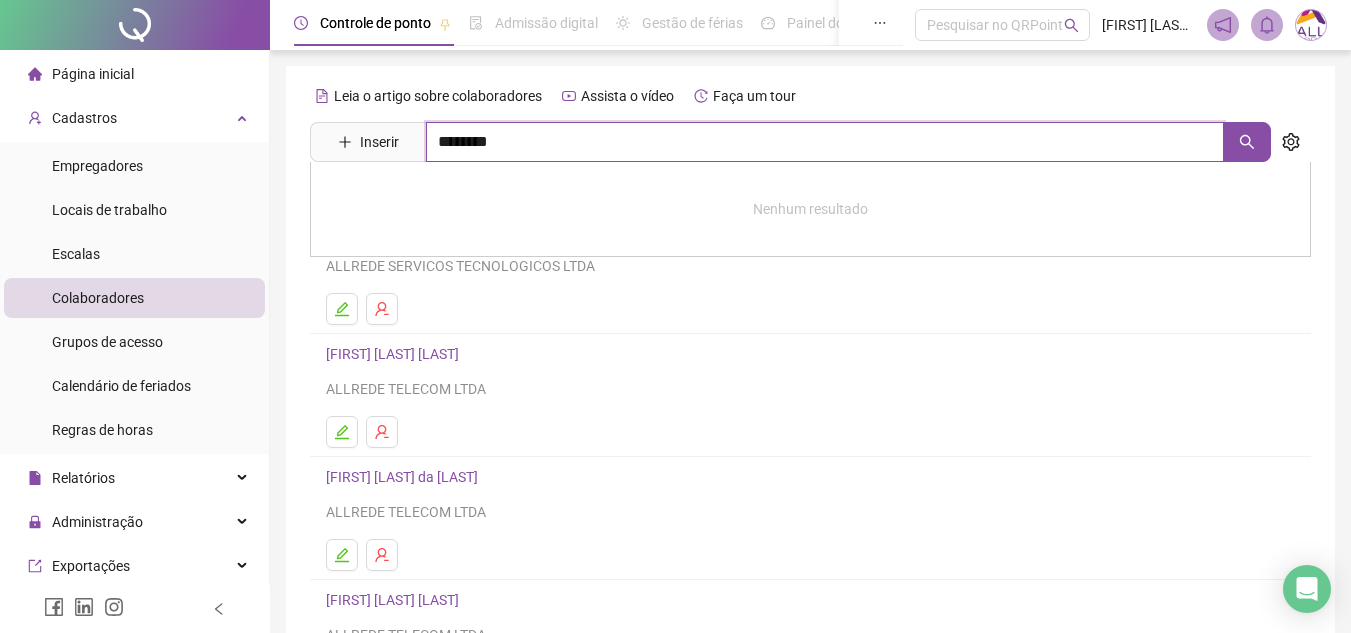 type on "********" 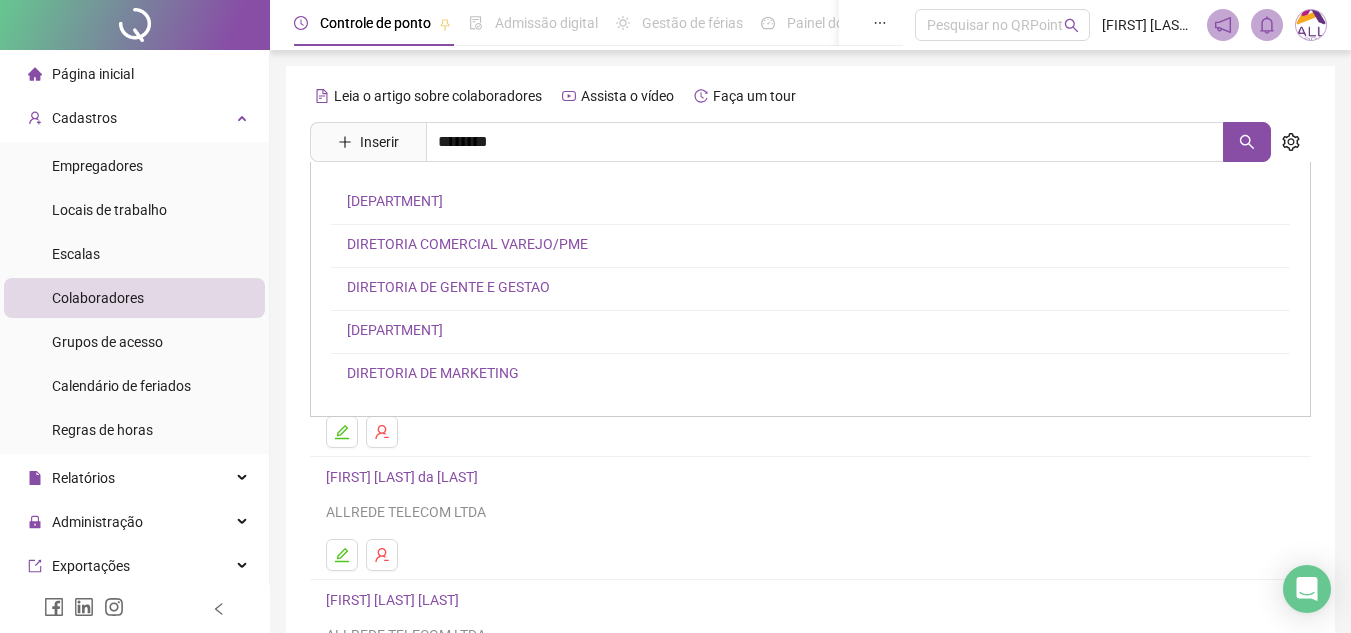click on "[DEPARTMENT]" at bounding box center (395, 201) 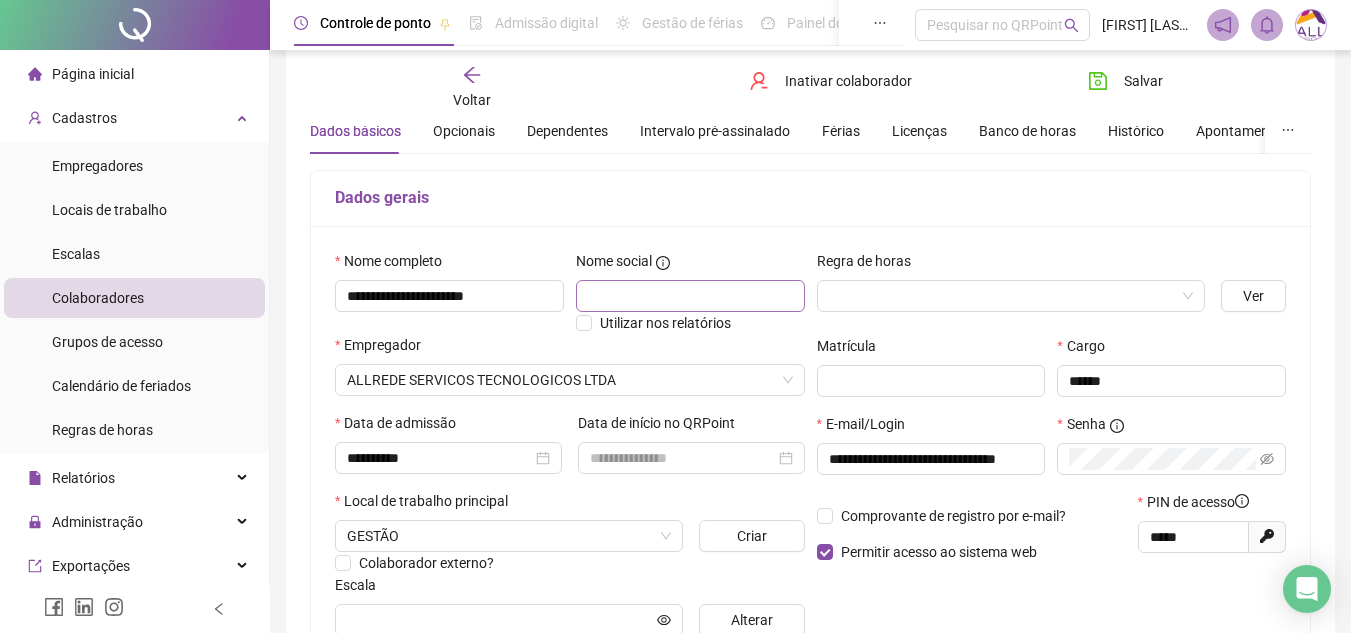 scroll, scrollTop: 200, scrollLeft: 0, axis: vertical 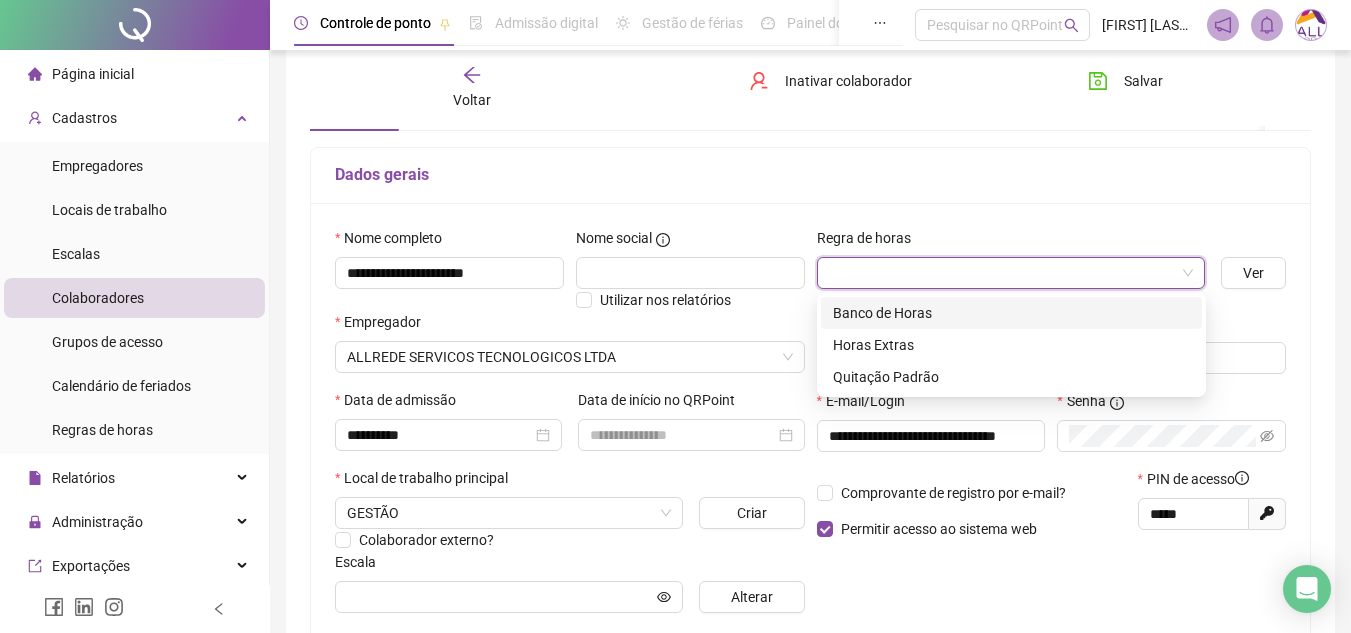 click at bounding box center [1005, 273] 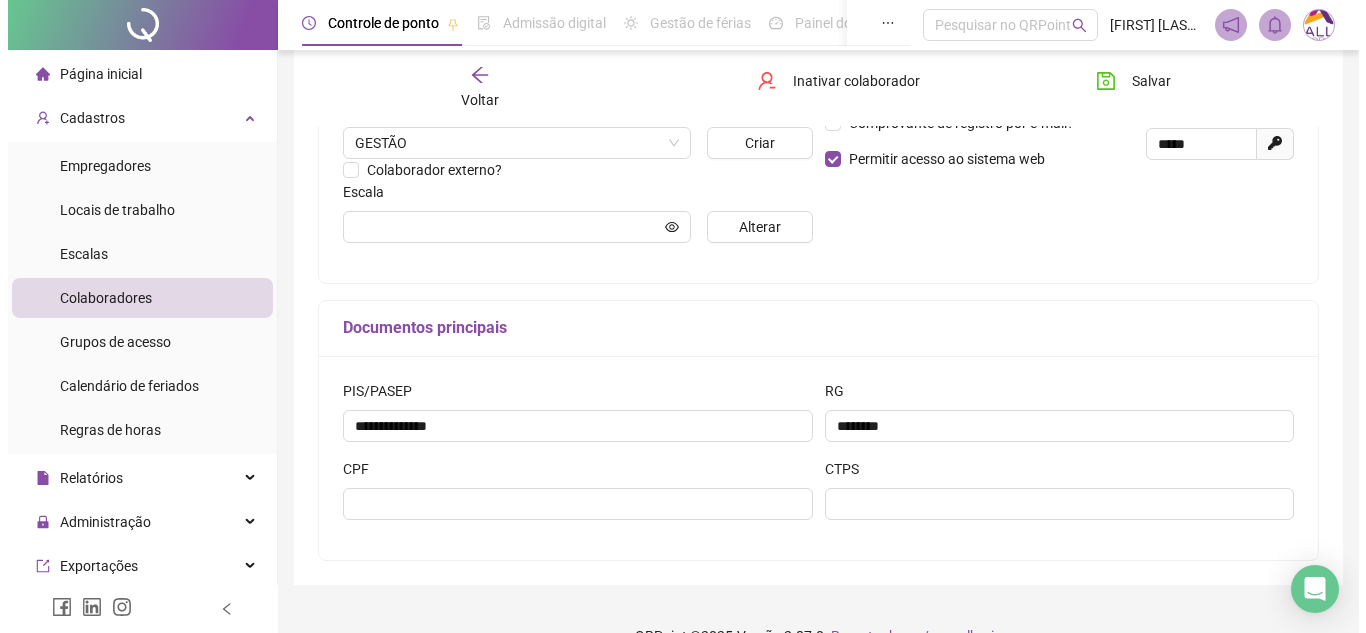 scroll, scrollTop: 508, scrollLeft: 0, axis: vertical 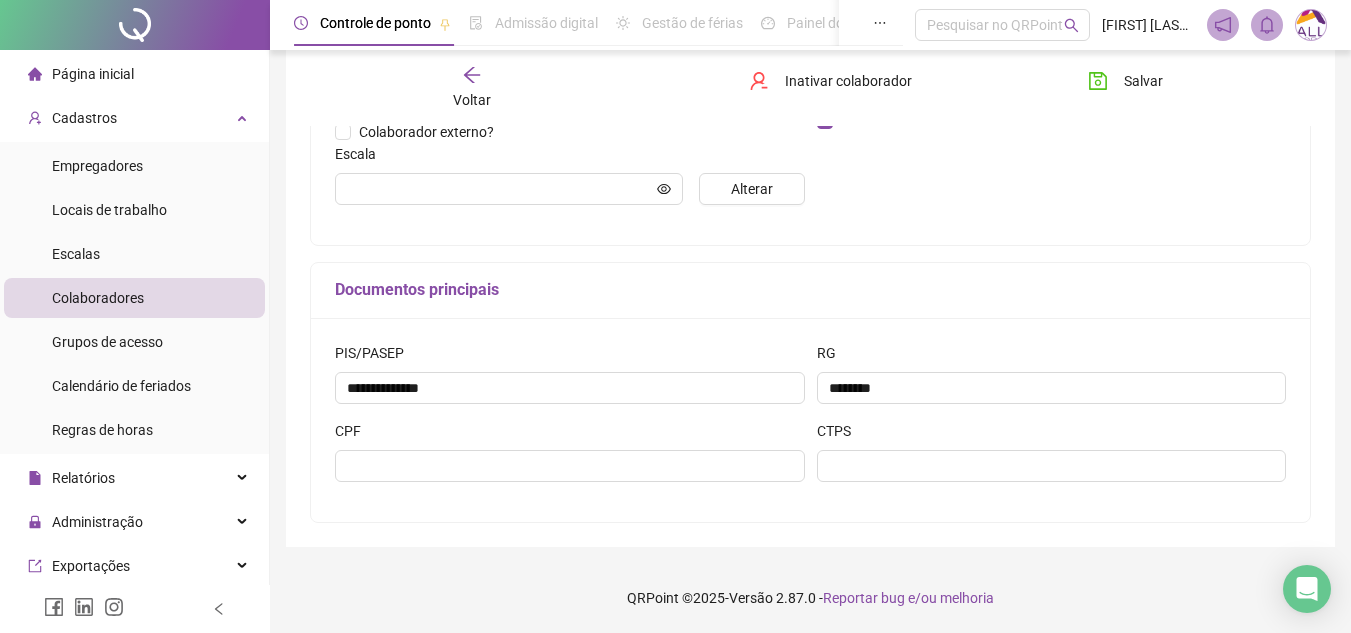 click on "Voltar" at bounding box center (472, 100) 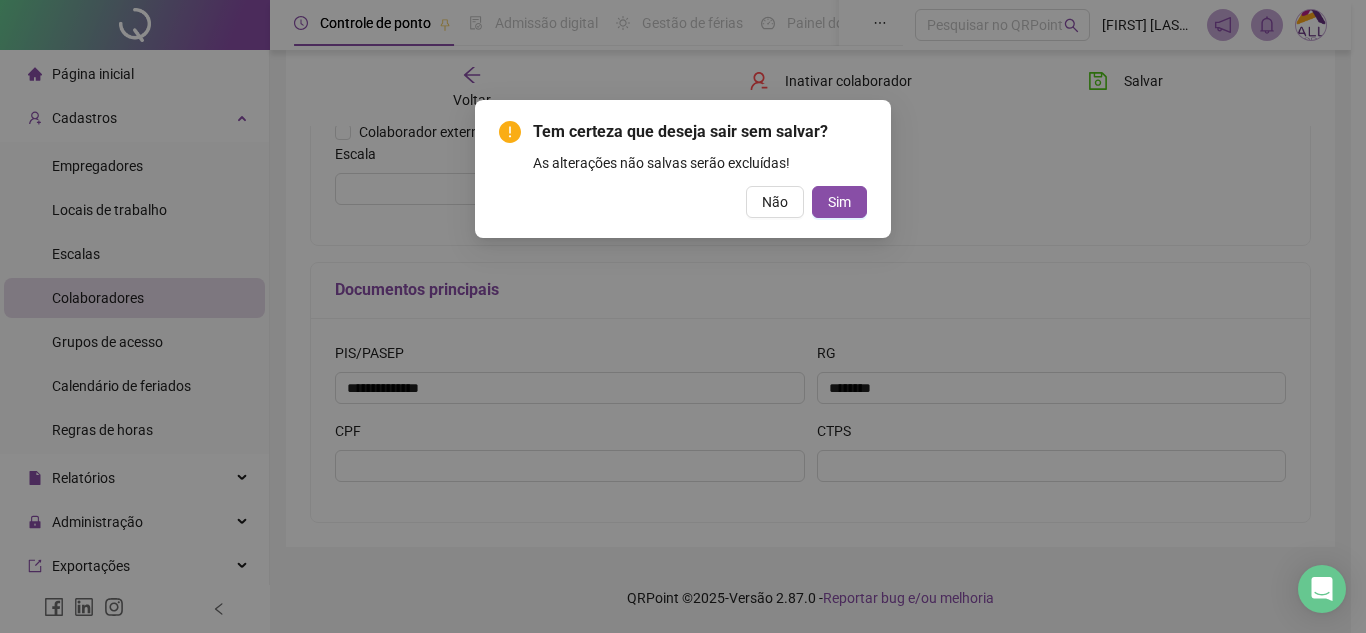 drag, startPoint x: 891, startPoint y: 207, endPoint x: 852, endPoint y: 202, distance: 39.319206 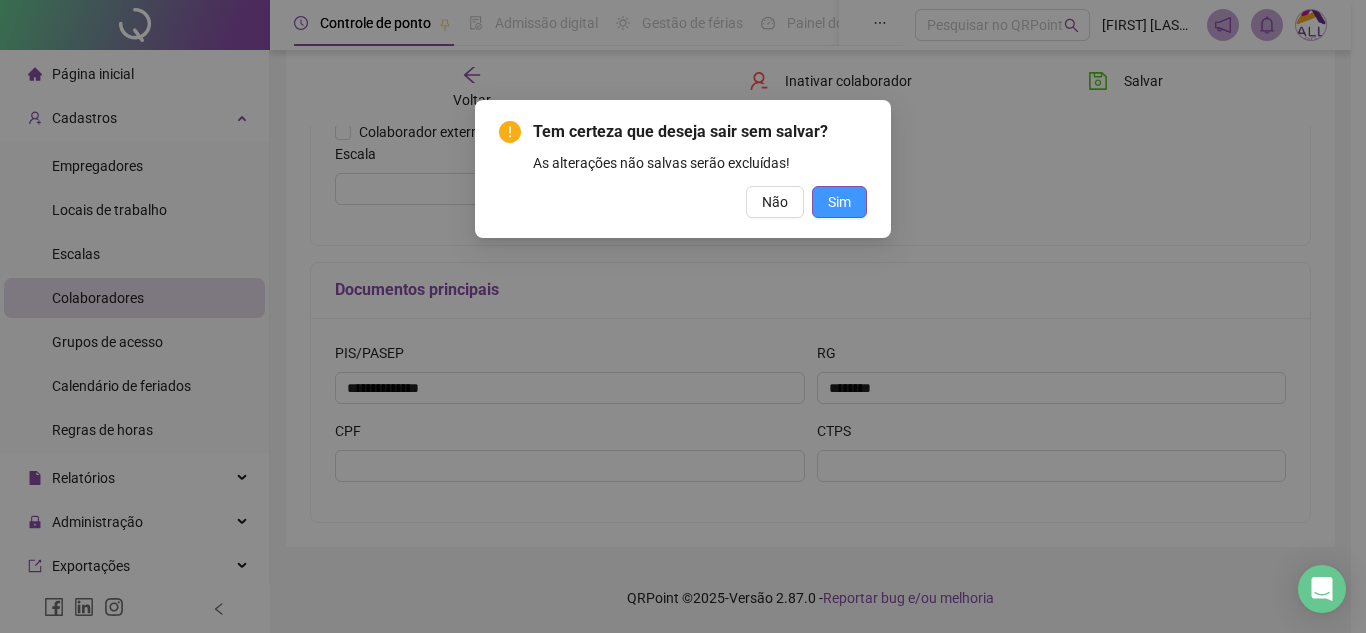 click on "Sim" at bounding box center (839, 202) 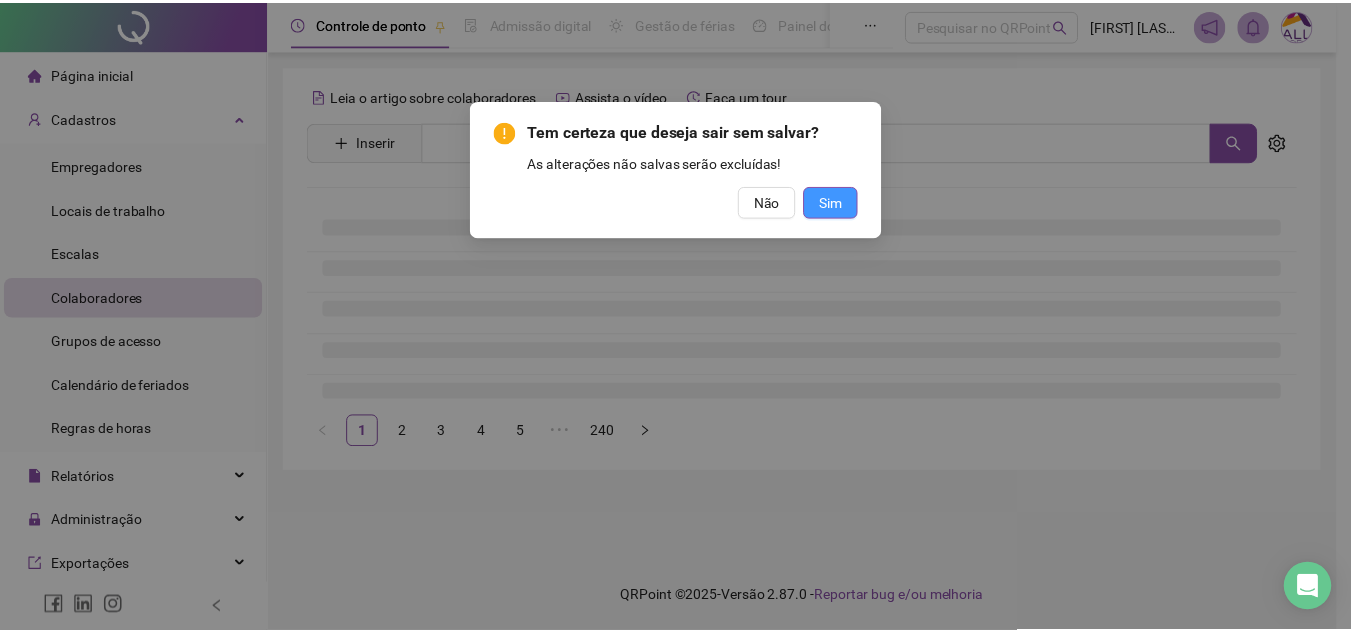 scroll, scrollTop: 0, scrollLeft: 0, axis: both 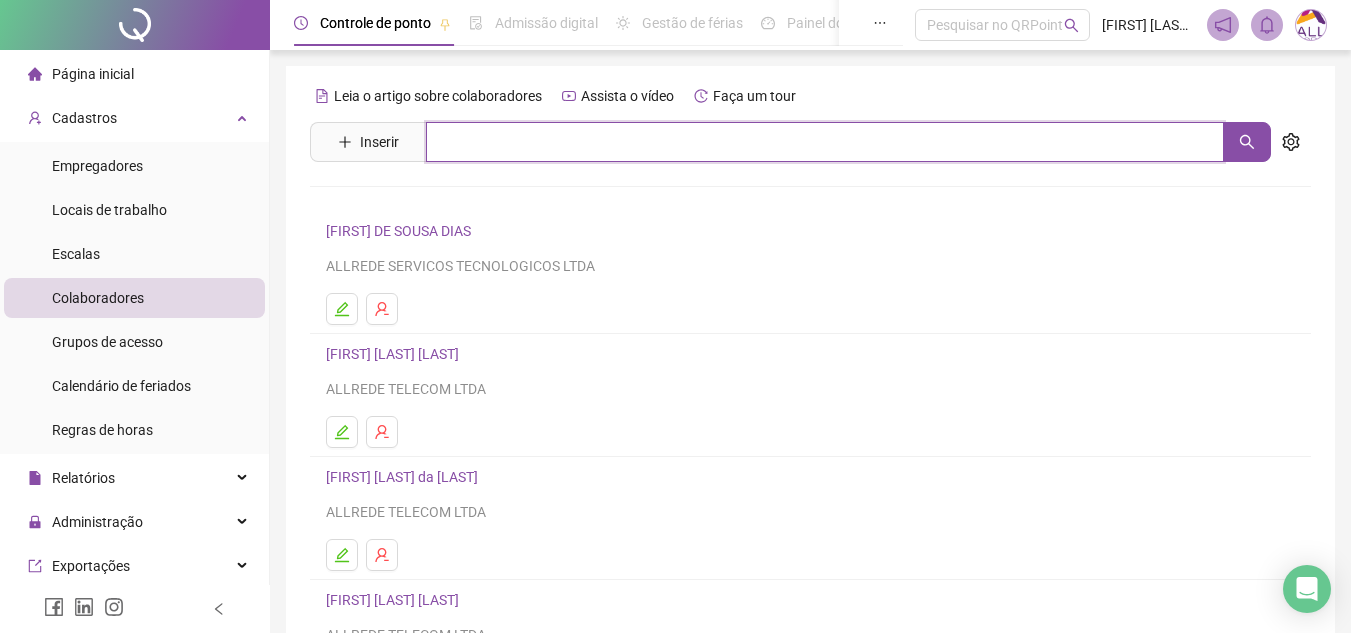 click at bounding box center [825, 142] 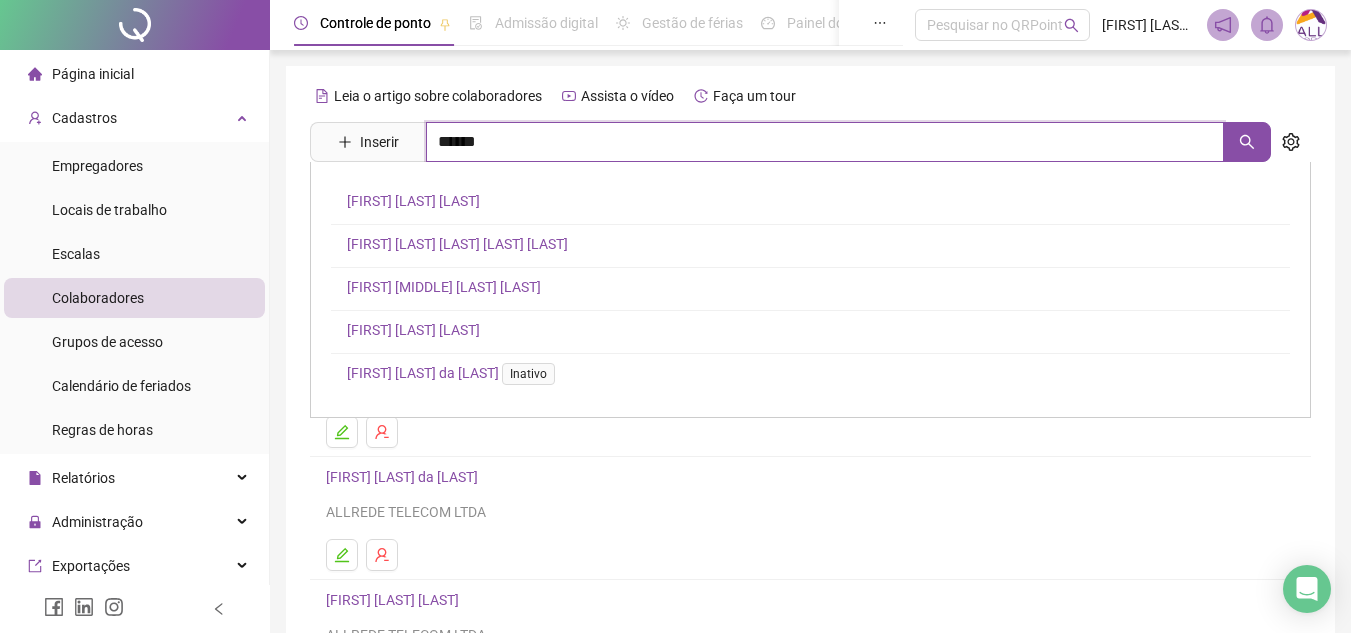 type on "******" 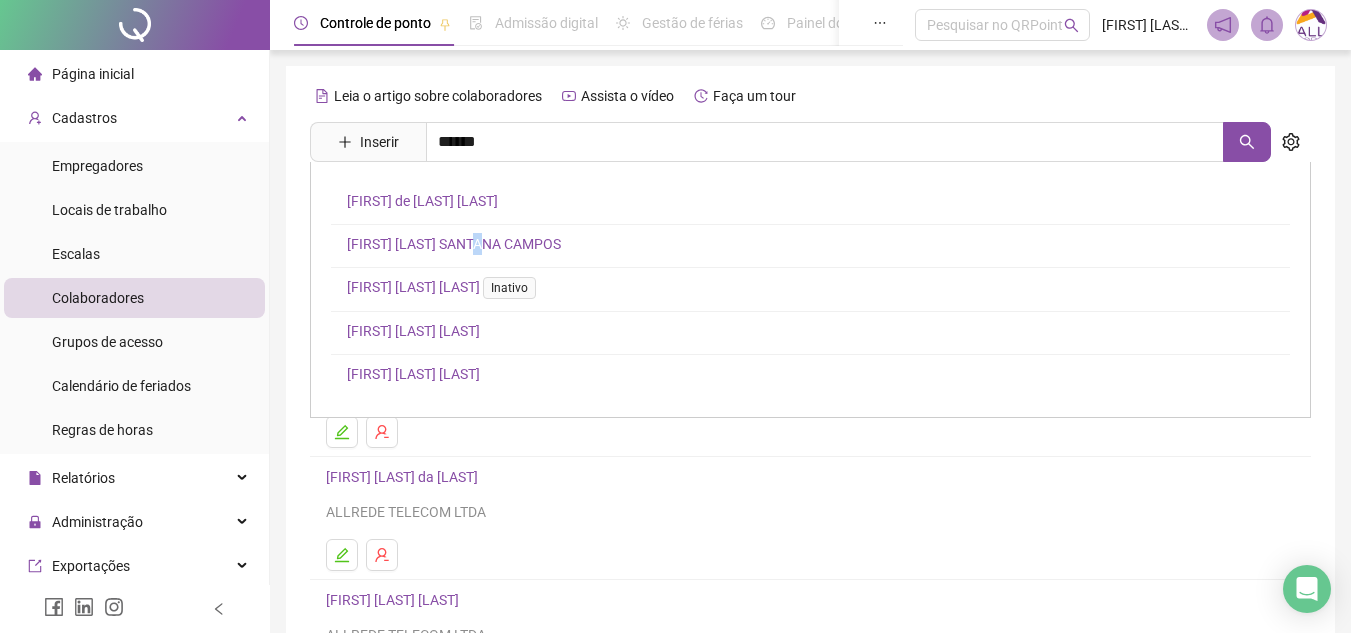 click on "[FIRST] [LAST] SANTANA CAMPOS" at bounding box center [454, 244] 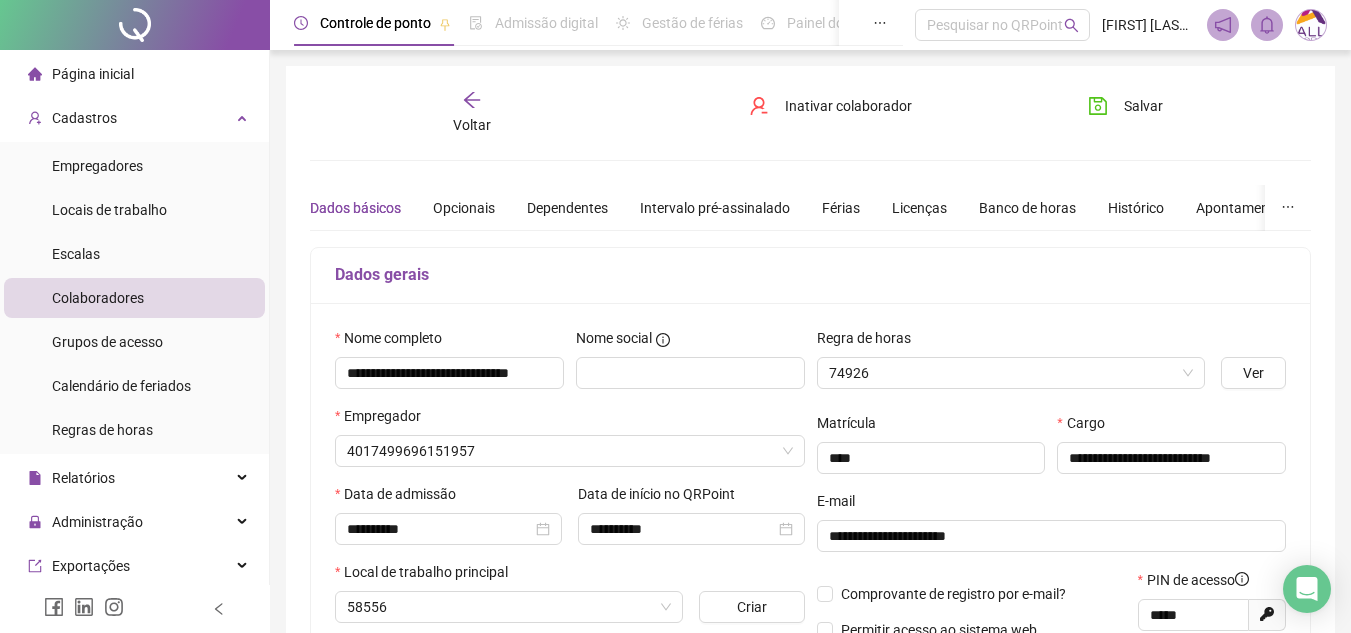type on "**********" 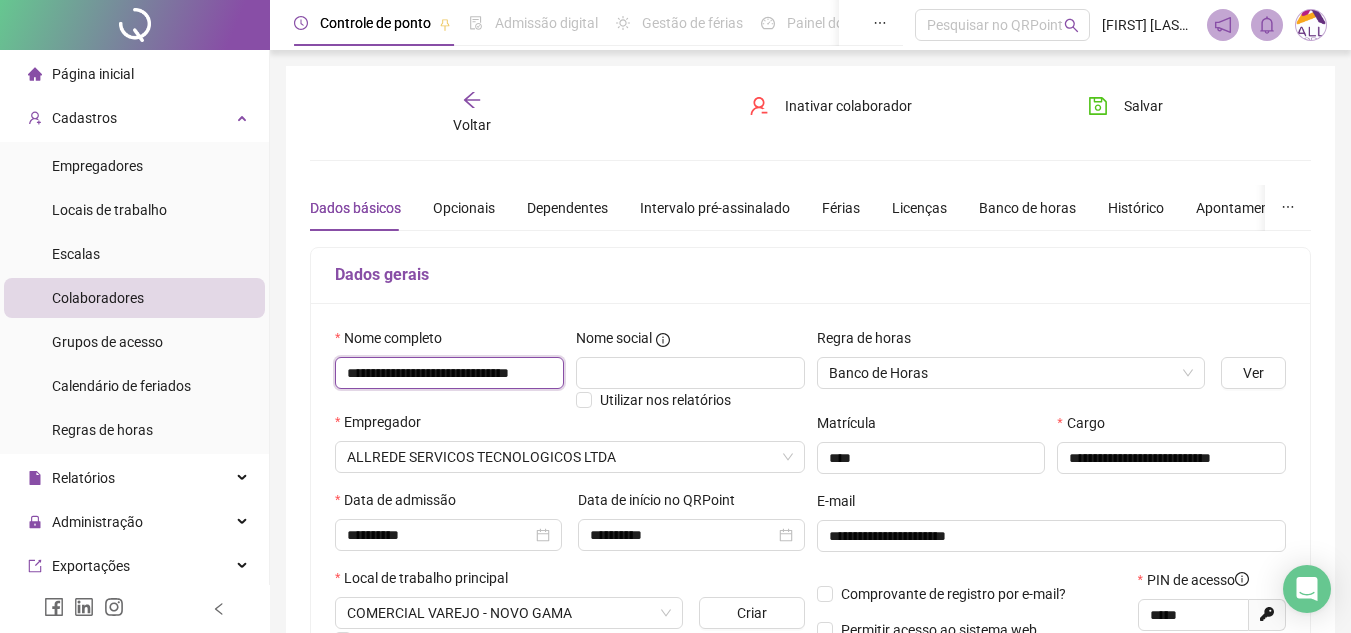 drag, startPoint x: 369, startPoint y: 377, endPoint x: 0, endPoint y: 368, distance: 369.10974 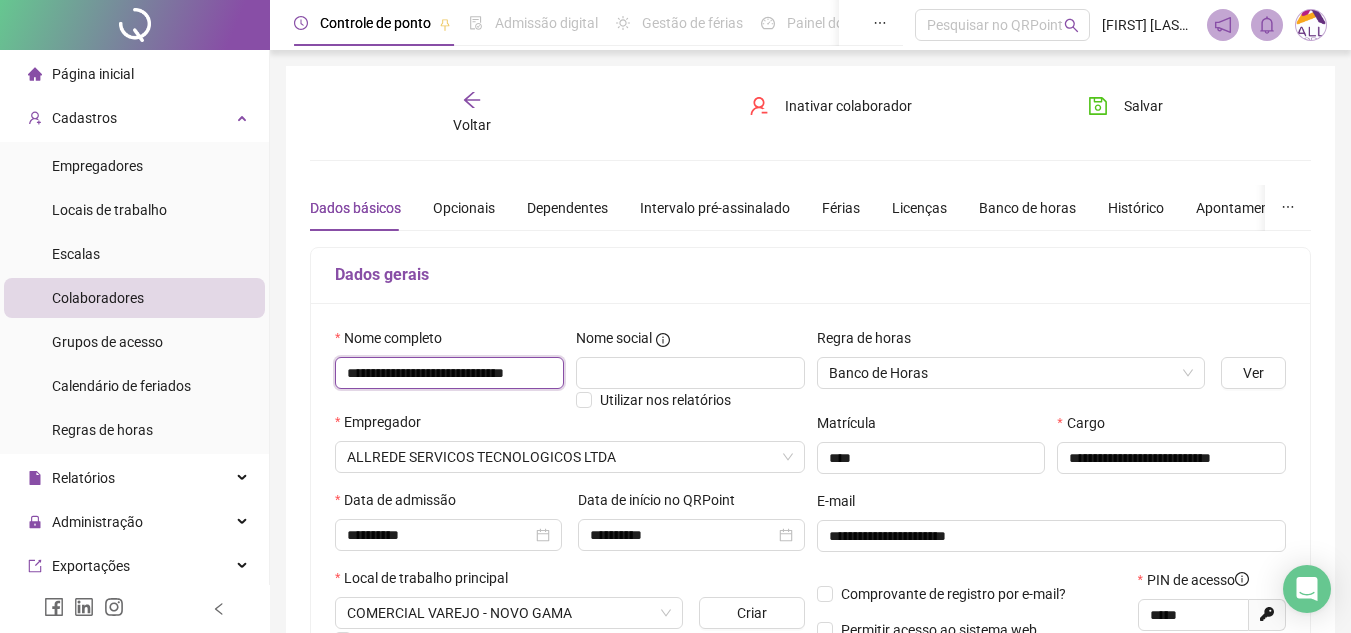 scroll, scrollTop: 0, scrollLeft: 46, axis: horizontal 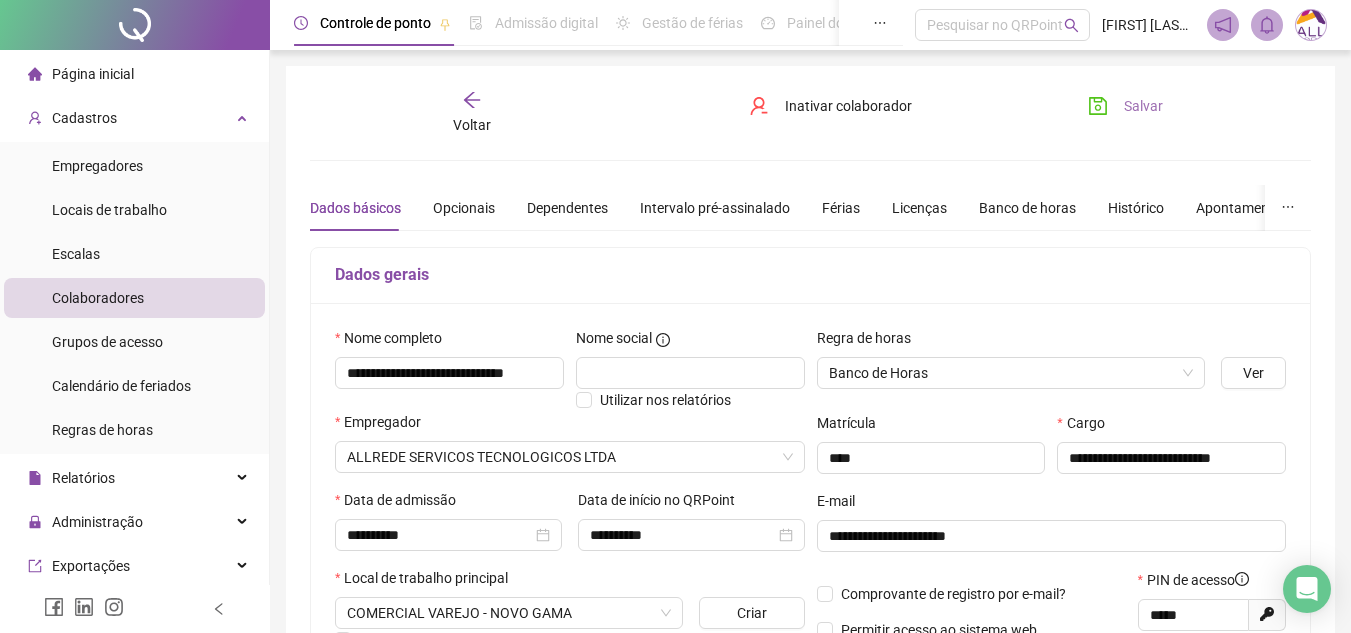 click on "**********" at bounding box center (810, 560) 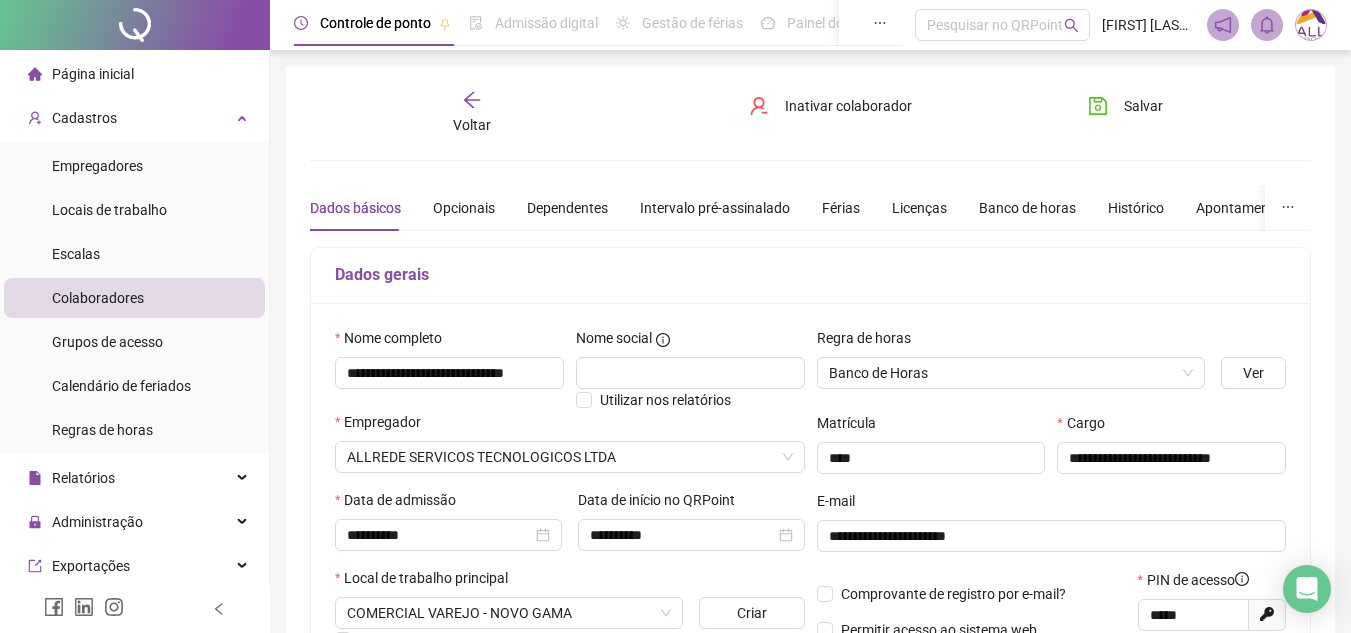 click on "Voltar" at bounding box center (472, 113) 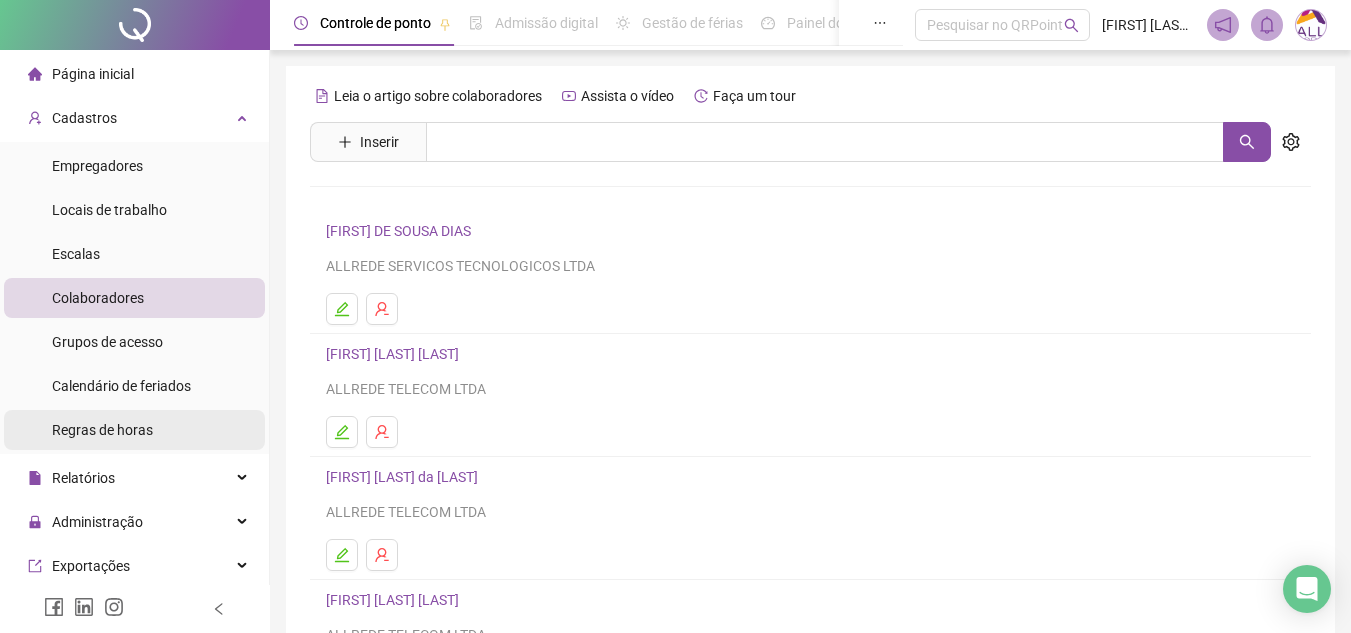 click on "Regras de horas" at bounding box center [102, 430] 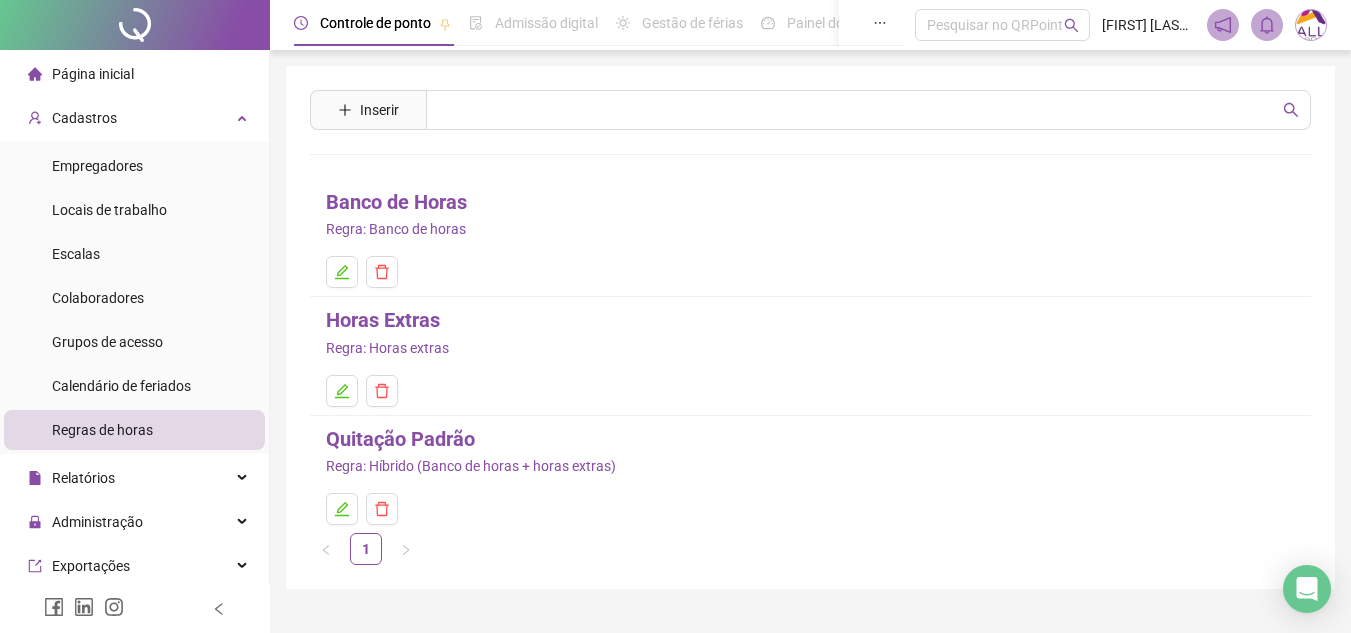 click on "Quitação Padrão" at bounding box center (400, 439) 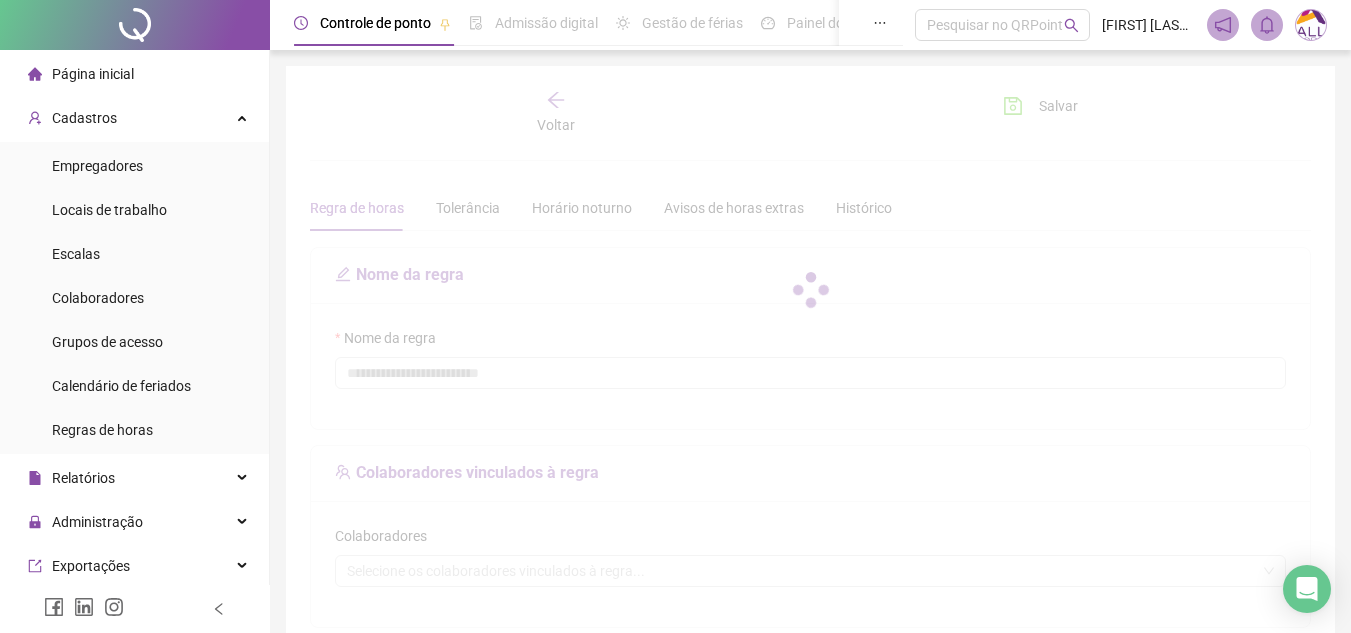 type on "**********" 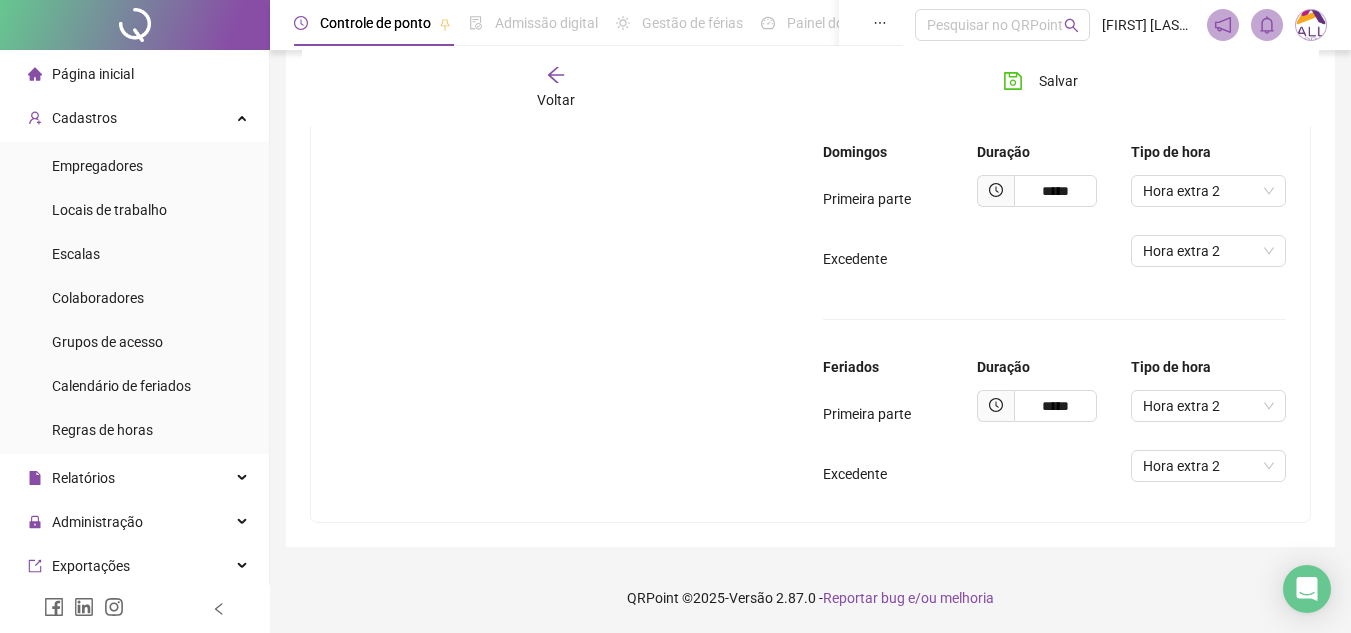 scroll, scrollTop: 7700, scrollLeft: 0, axis: vertical 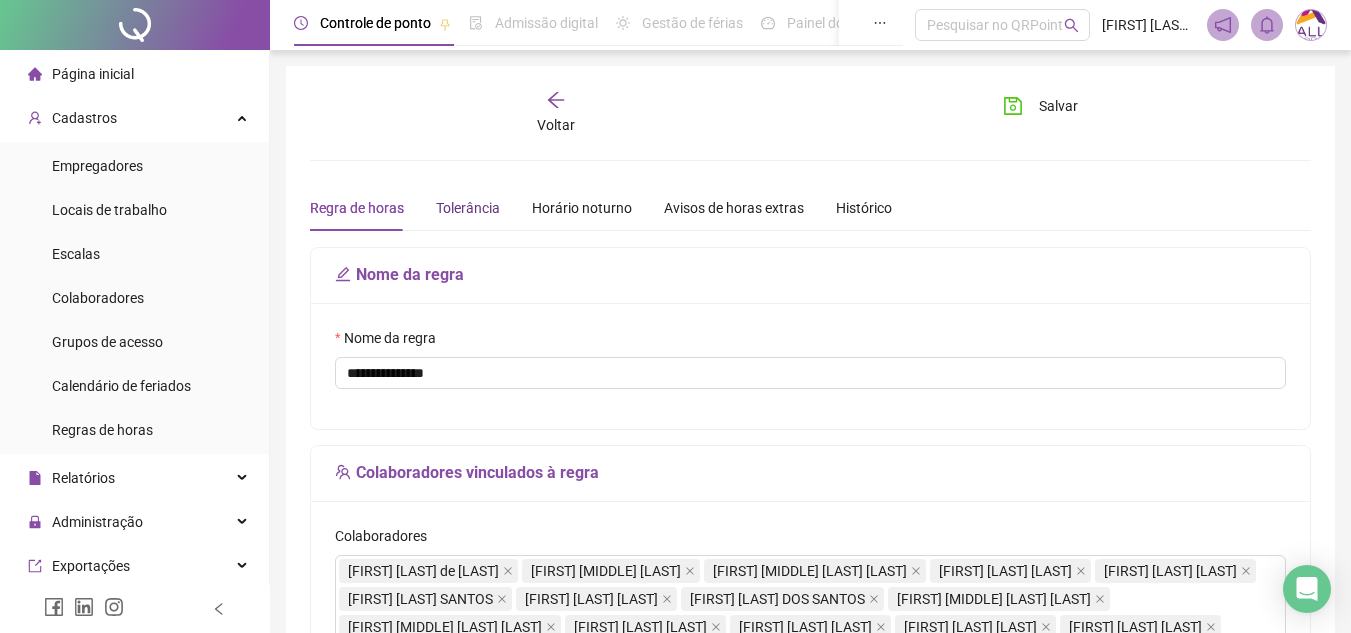 click on "Tolerância" at bounding box center (468, 208) 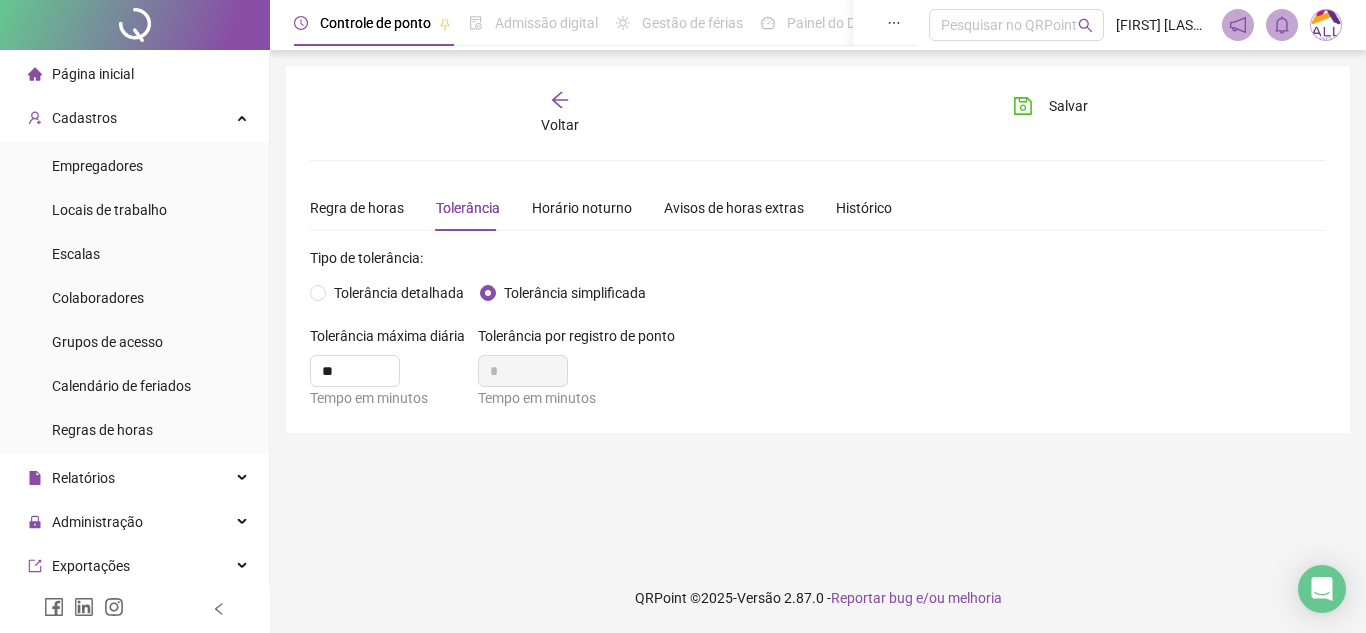click on "Regra de horas Tolerância Horário noturno Avisos de horas extras Histórico" at bounding box center [601, 208] 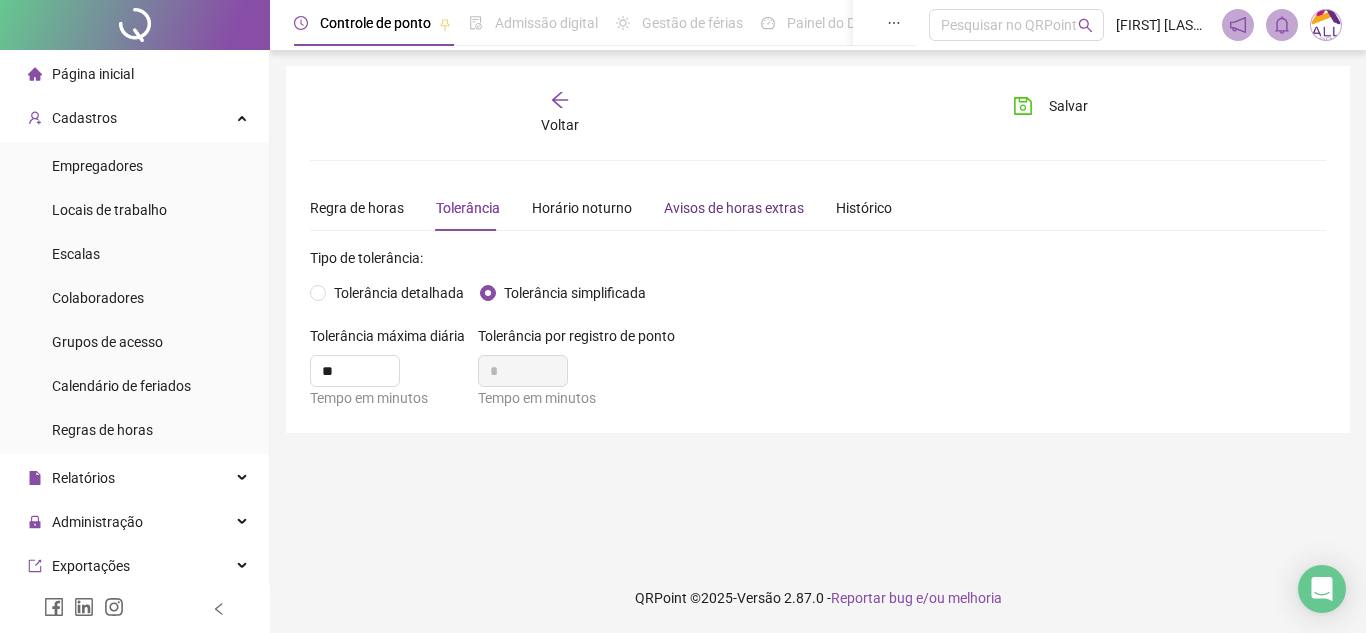 click on "Avisos de horas extras" at bounding box center (734, 208) 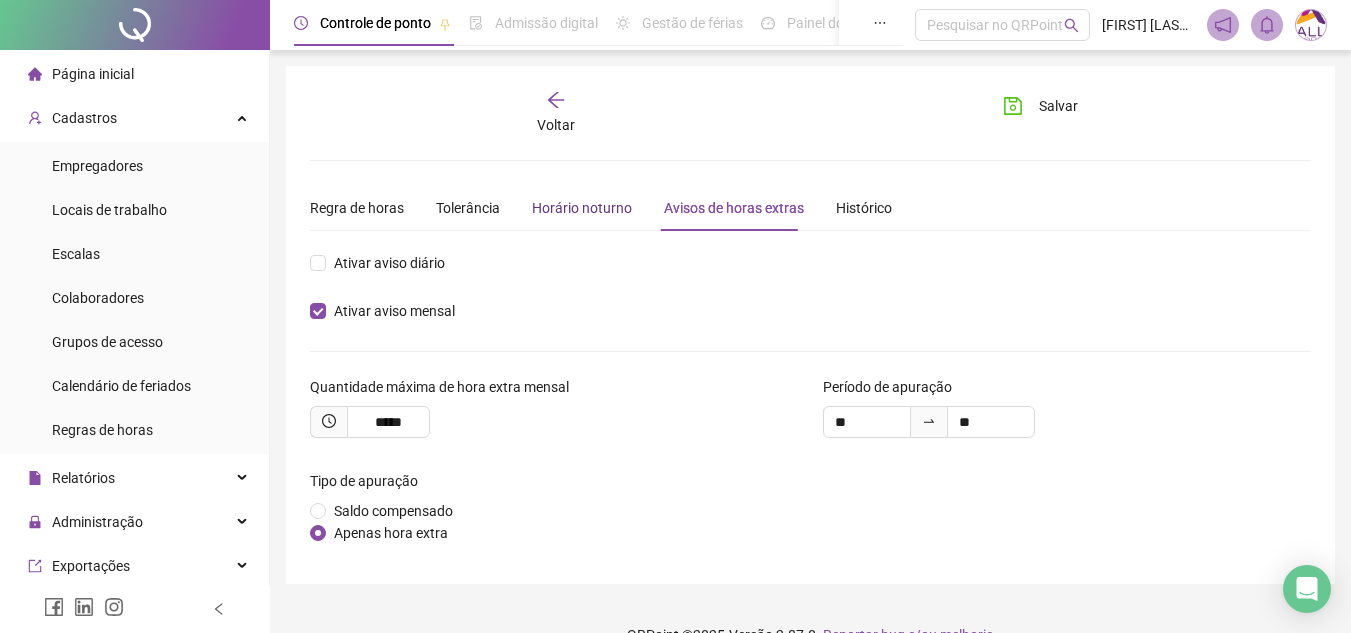 click on "Horário noturno" at bounding box center [582, 208] 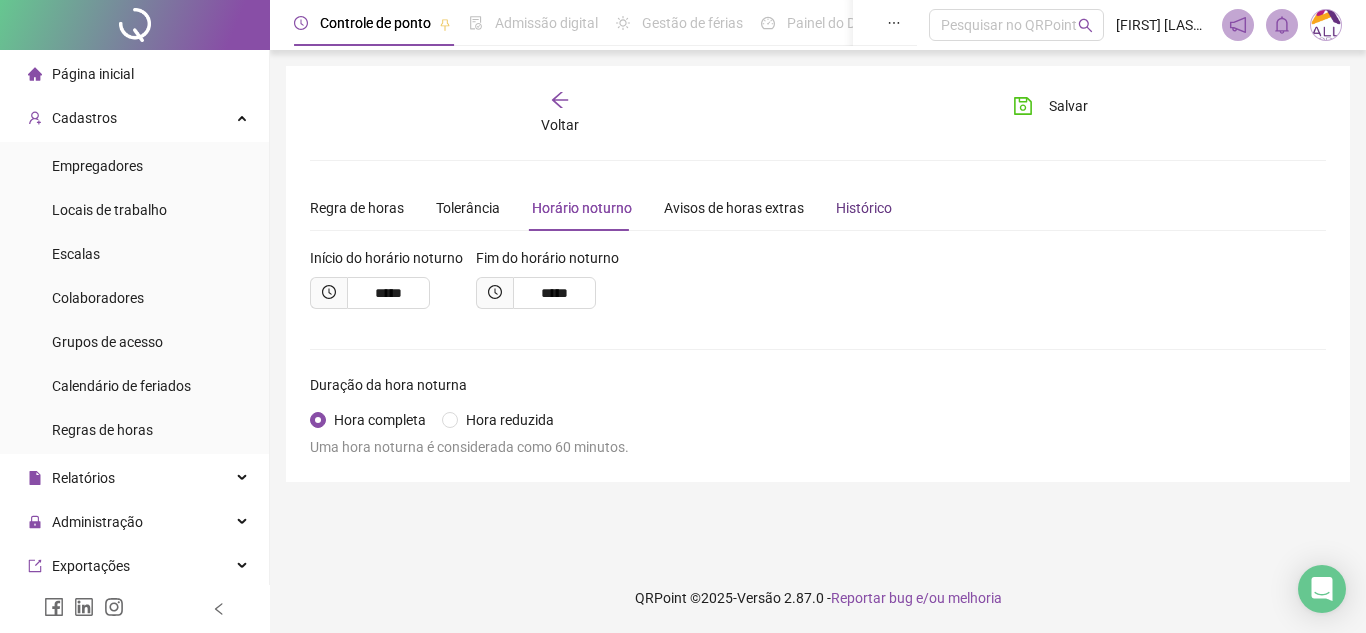 click on "Histórico" at bounding box center (864, 208) 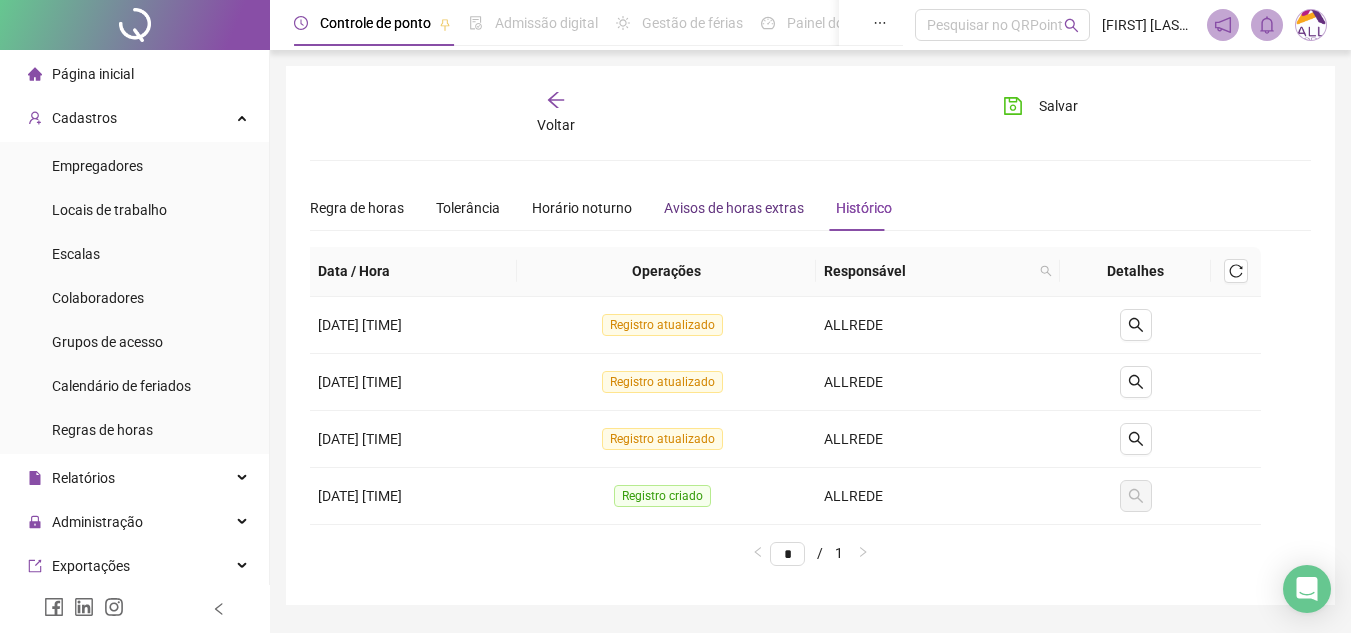 click on "Avisos de horas extras" at bounding box center (734, 208) 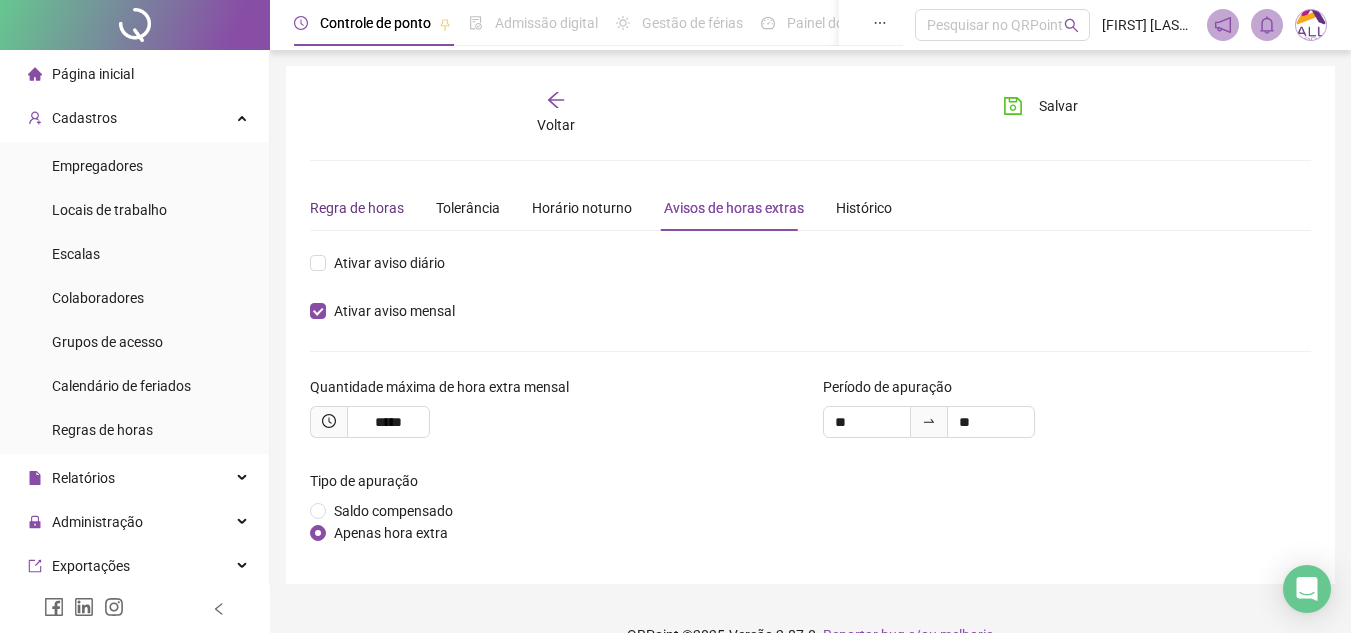 click on "Regra de horas" at bounding box center (357, 208) 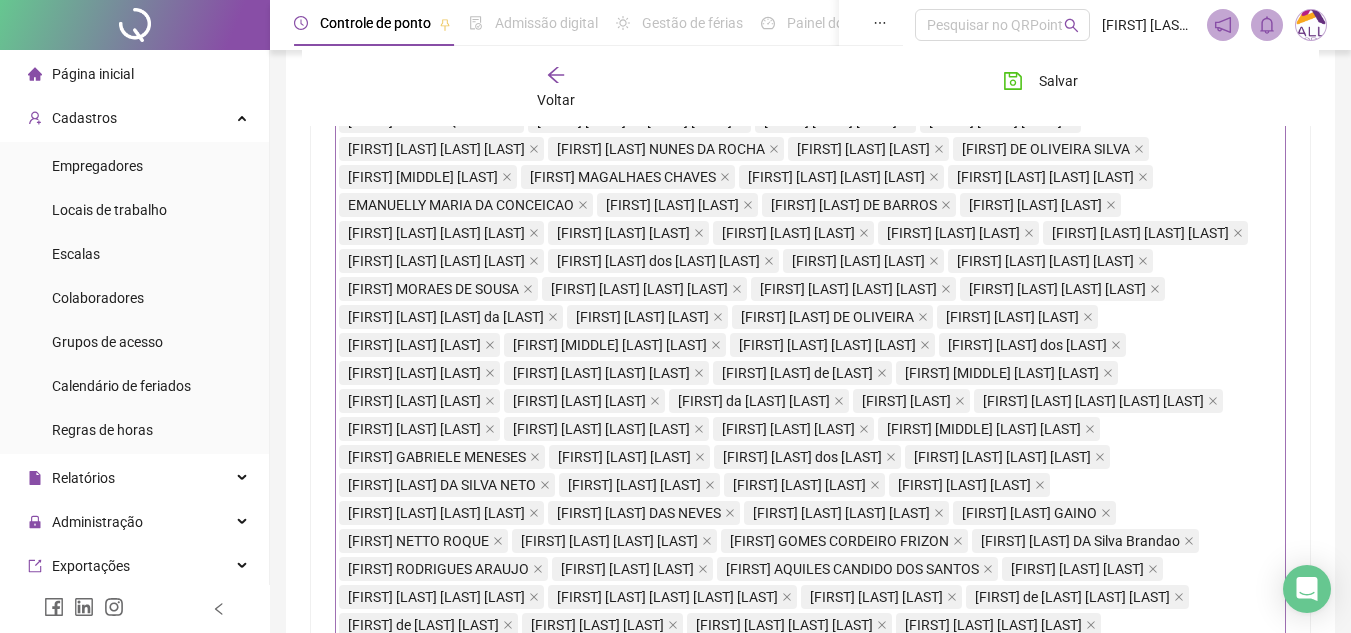 scroll, scrollTop: 1100, scrollLeft: 0, axis: vertical 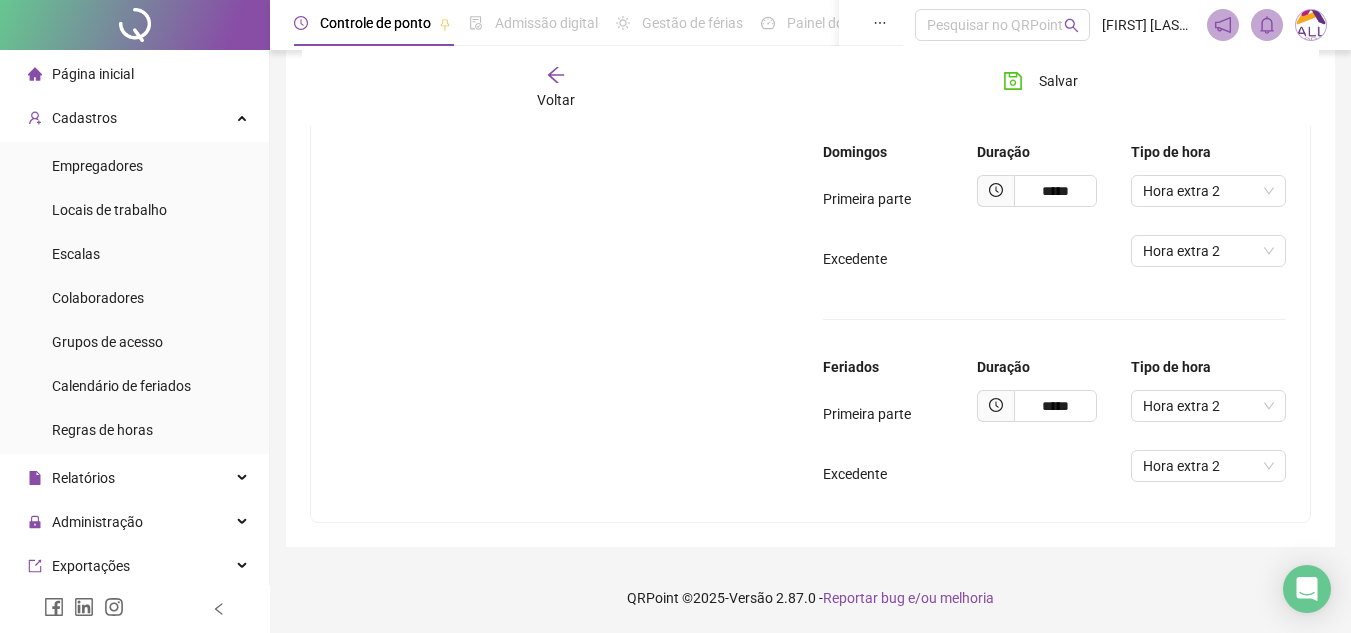 drag, startPoint x: 948, startPoint y: 241, endPoint x: 1196, endPoint y: 232, distance: 248.16325 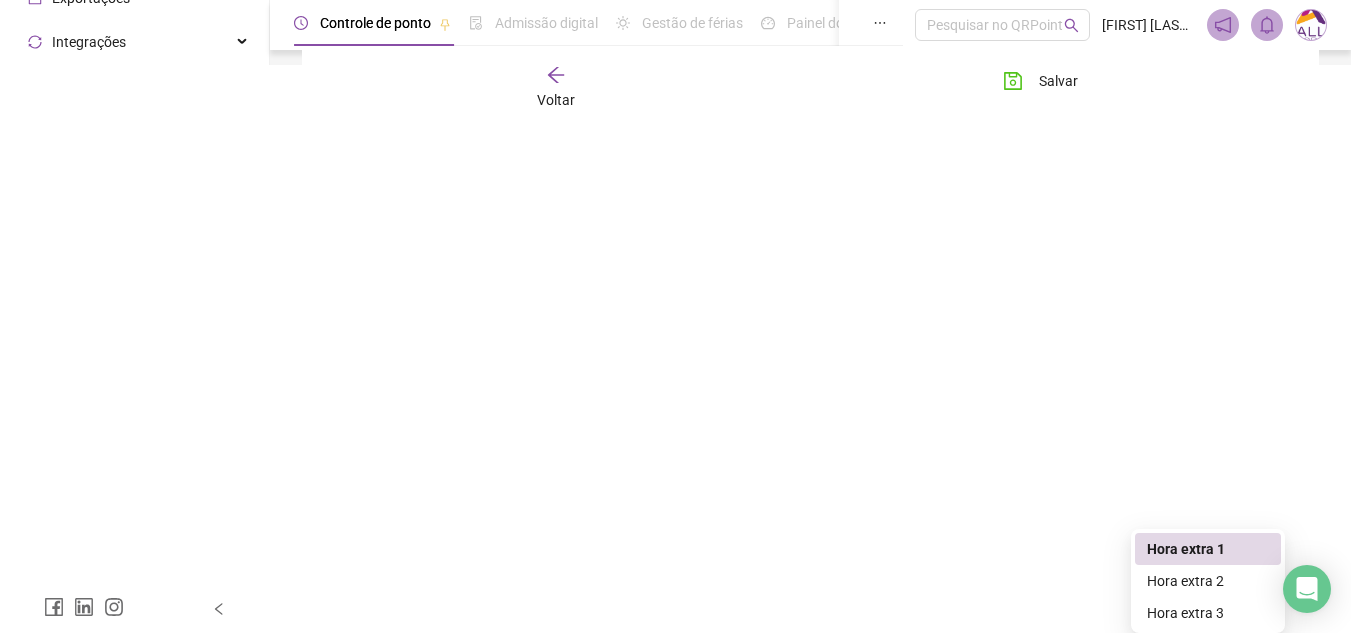 click on "Banco de horas Horas extras Híbrido" at bounding box center (810, -941) 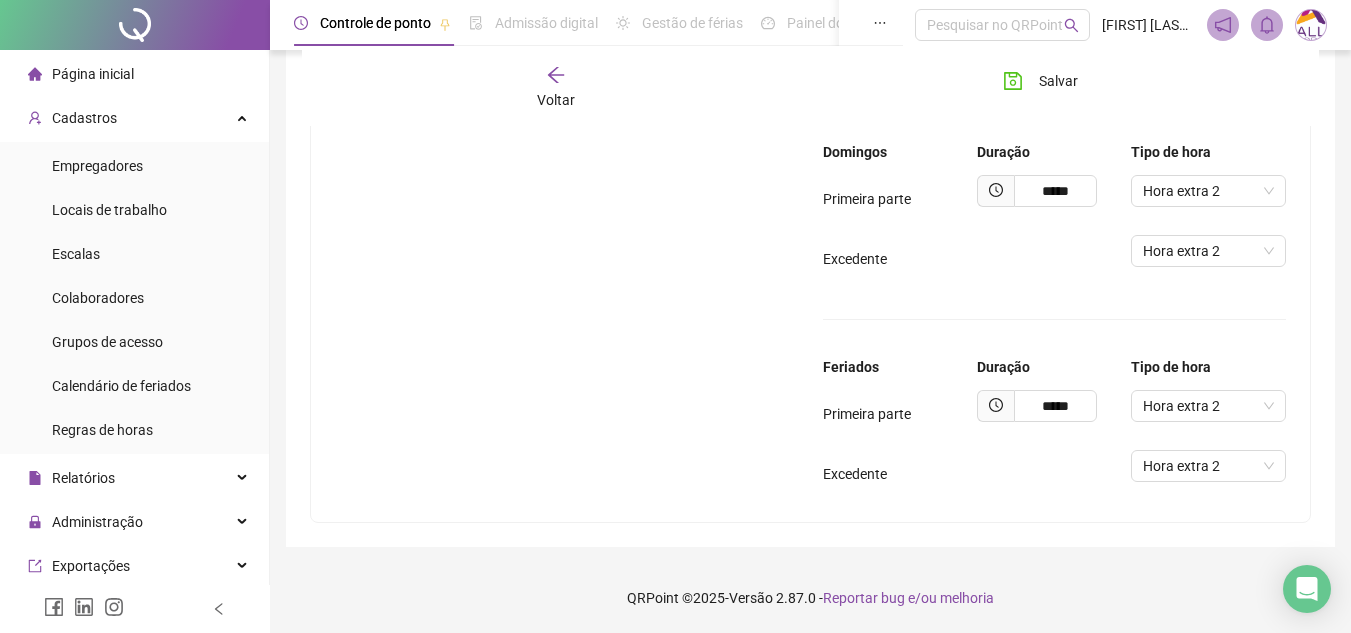 scroll, scrollTop: 7324, scrollLeft: 0, axis: vertical 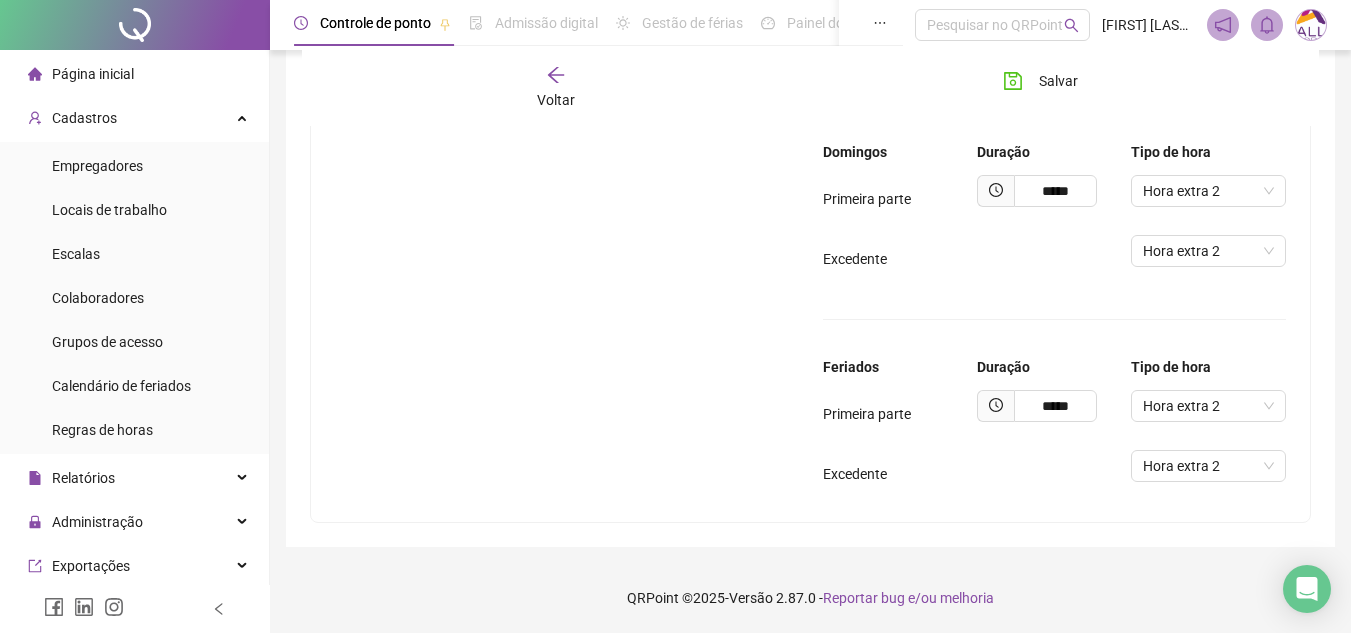 click on "Controle de ponto Admissão digital Gestão de férias Painel do DP Folha de pagamento   Pesquisar no QRPoint [NAME] - ALLREDE" at bounding box center [810, 25] 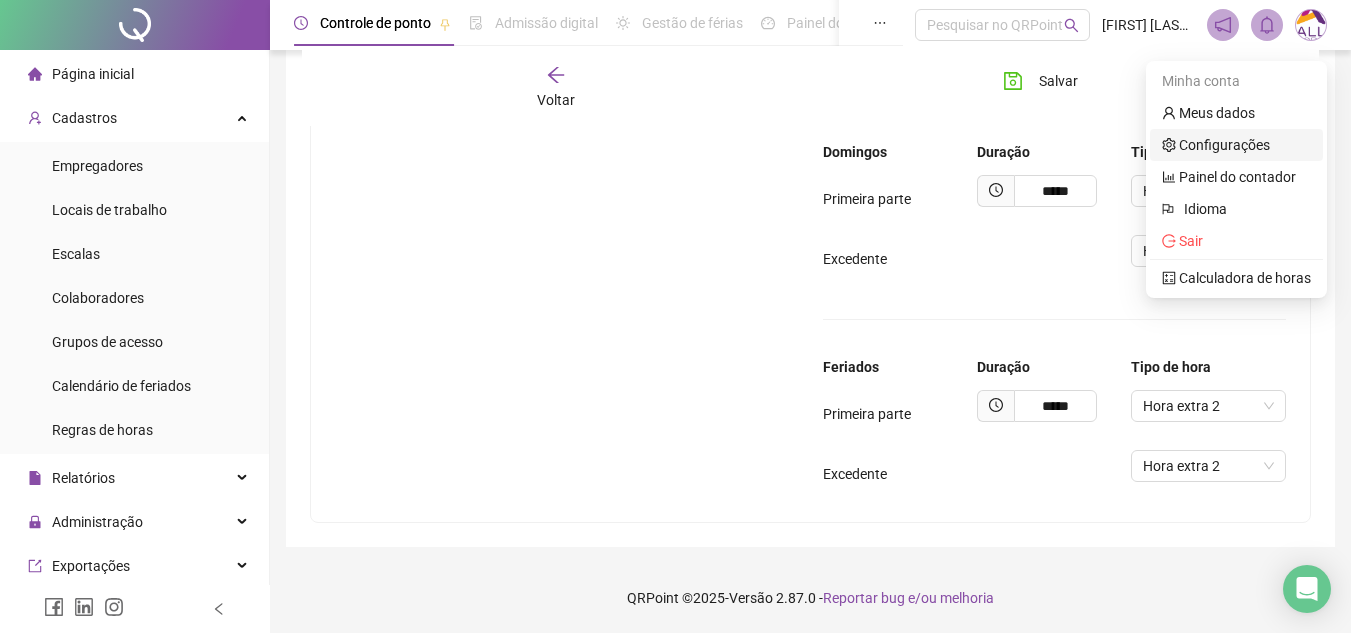 click on "Configurações" at bounding box center (1216, 145) 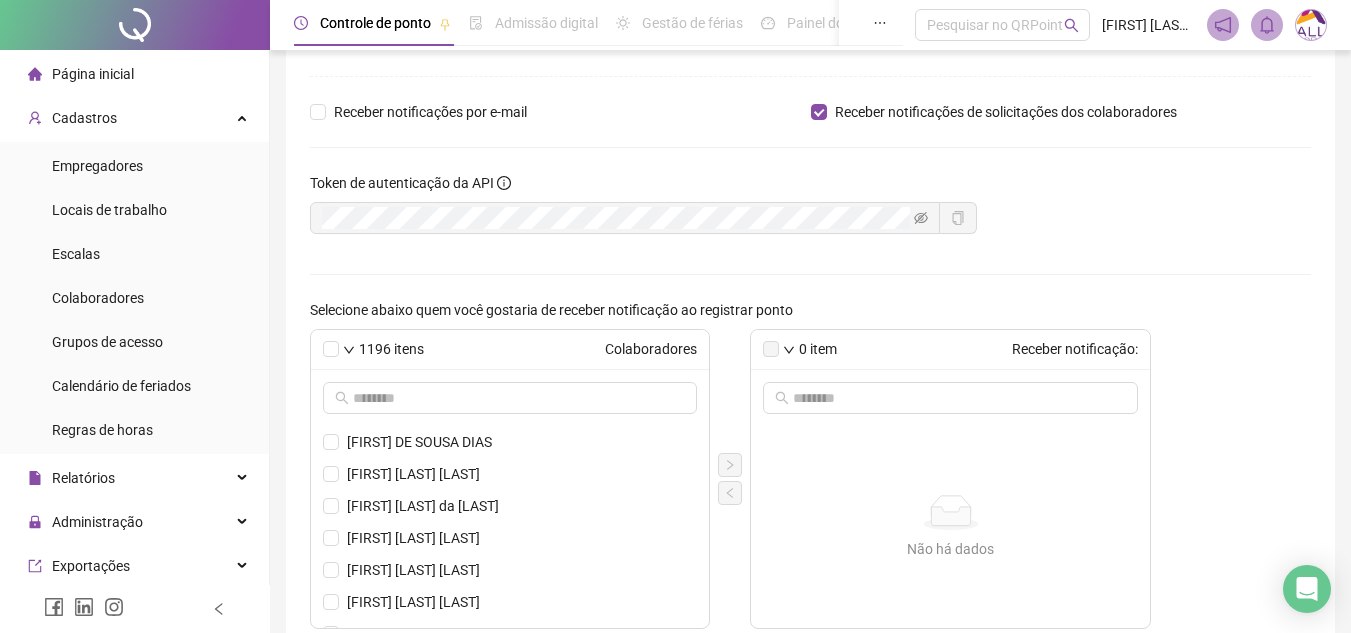 scroll, scrollTop: 0, scrollLeft: 0, axis: both 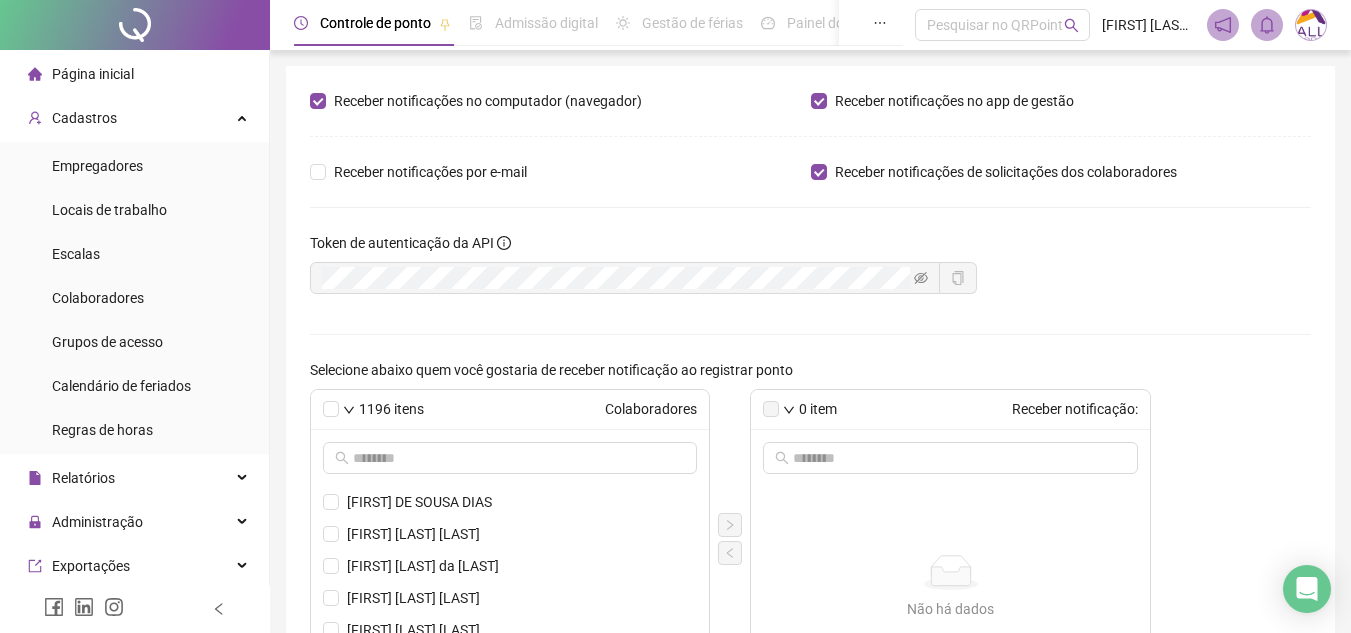 click at bounding box center (1311, 25) 